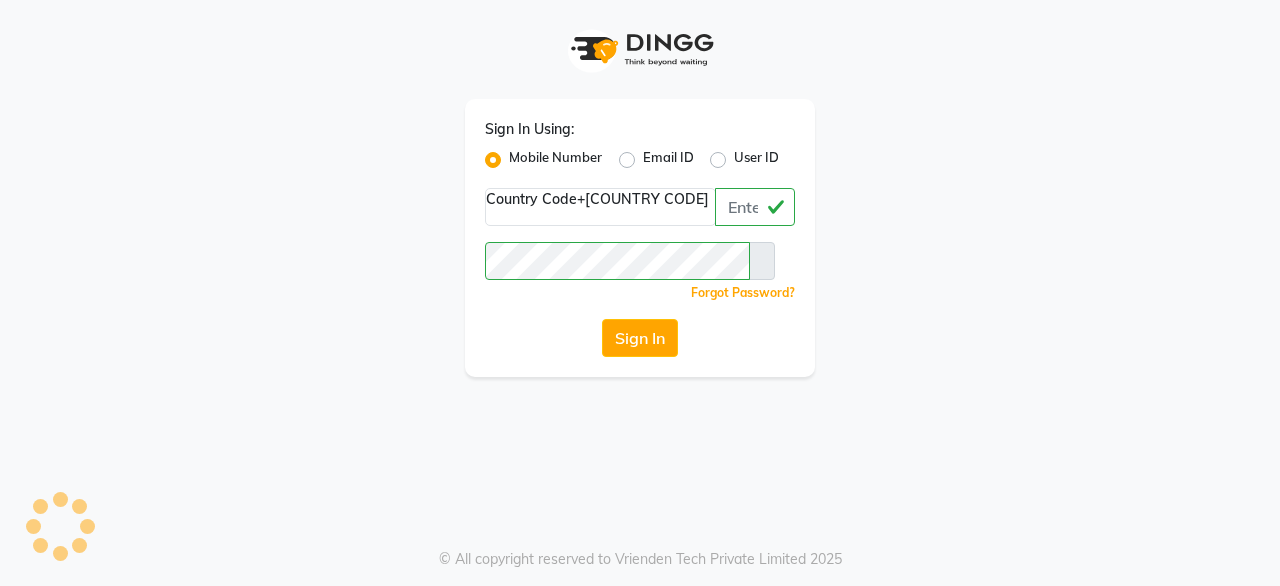 scroll, scrollTop: 0, scrollLeft: 0, axis: both 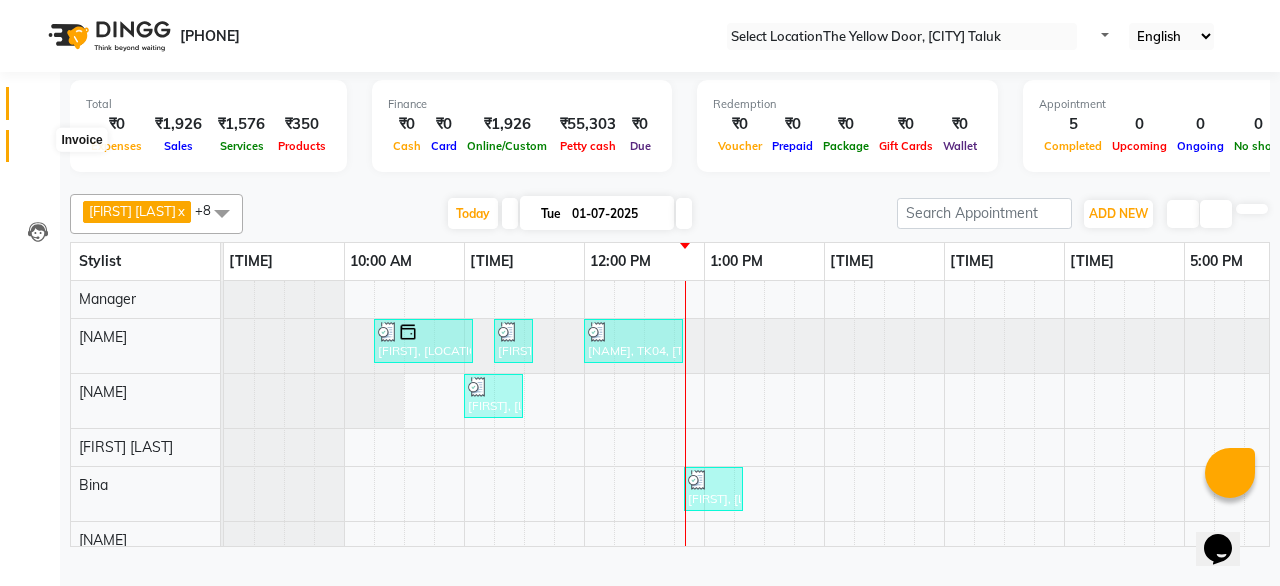 click at bounding box center [38, 151] 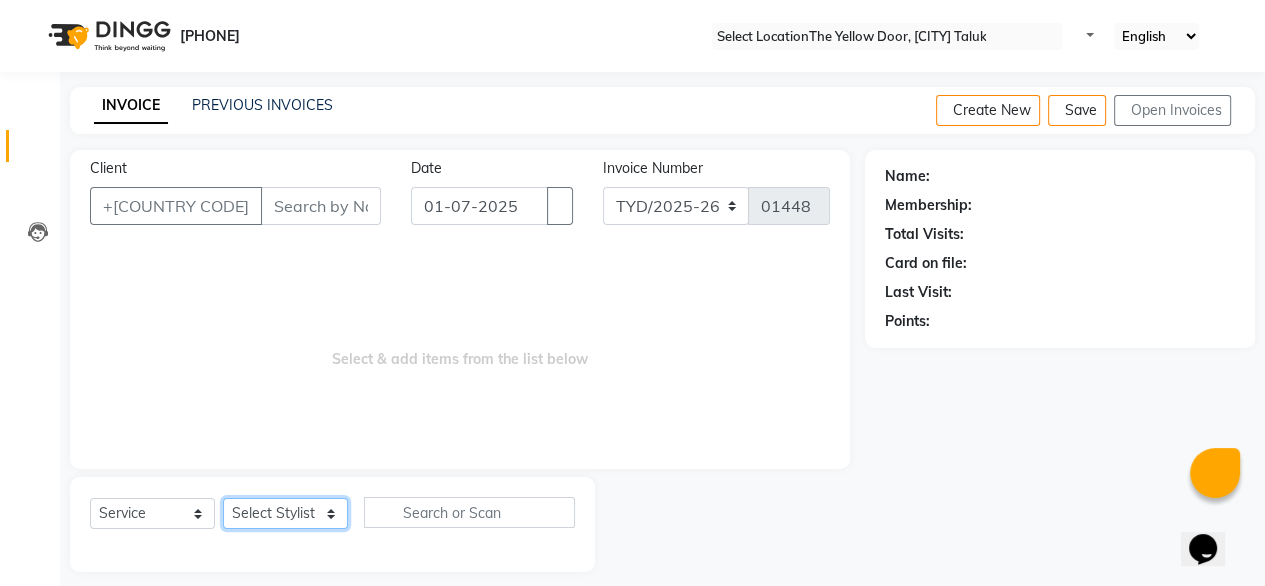 drag, startPoint x: 325, startPoint y: 513, endPoint x: 260, endPoint y: 450, distance: 90.52071 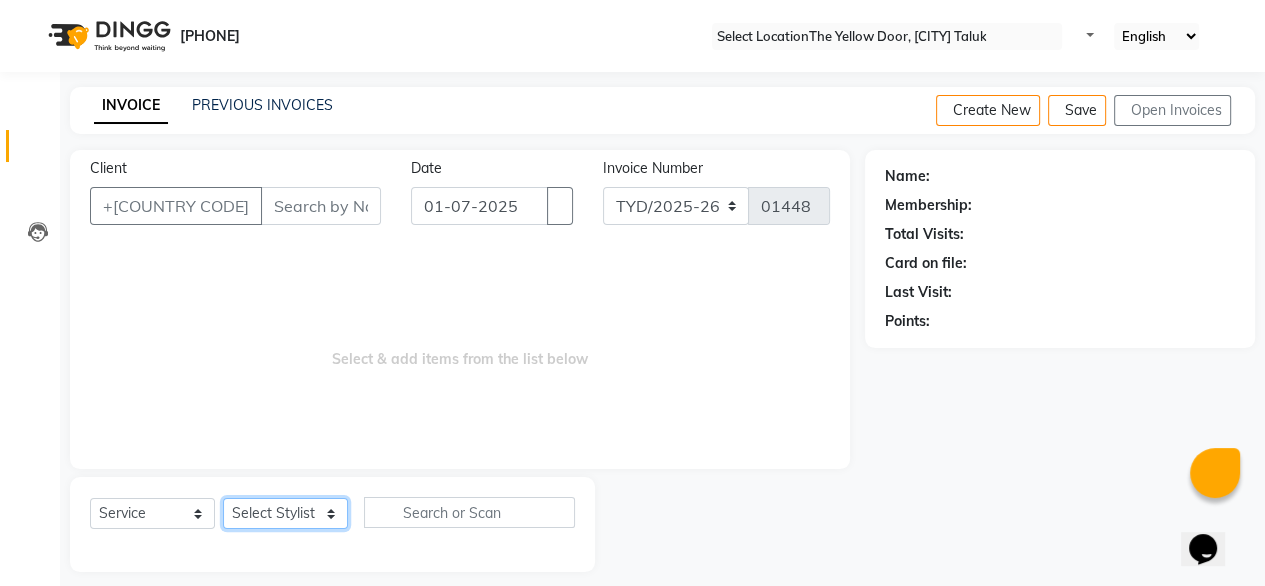 click on "Client +[PHONE] Date 01-07-2025 Invoice Number TYD/2025-26 V/2025-26 01448 Select & add items from the list below Select Service Product Membership Package Voucher Prepaid Gift Card Select Stylist Amit Roy Bina Deena Jena Housekeeping Kaku Manager Sajiya Shefi Shanoor Shri" at bounding box center (460, 361) 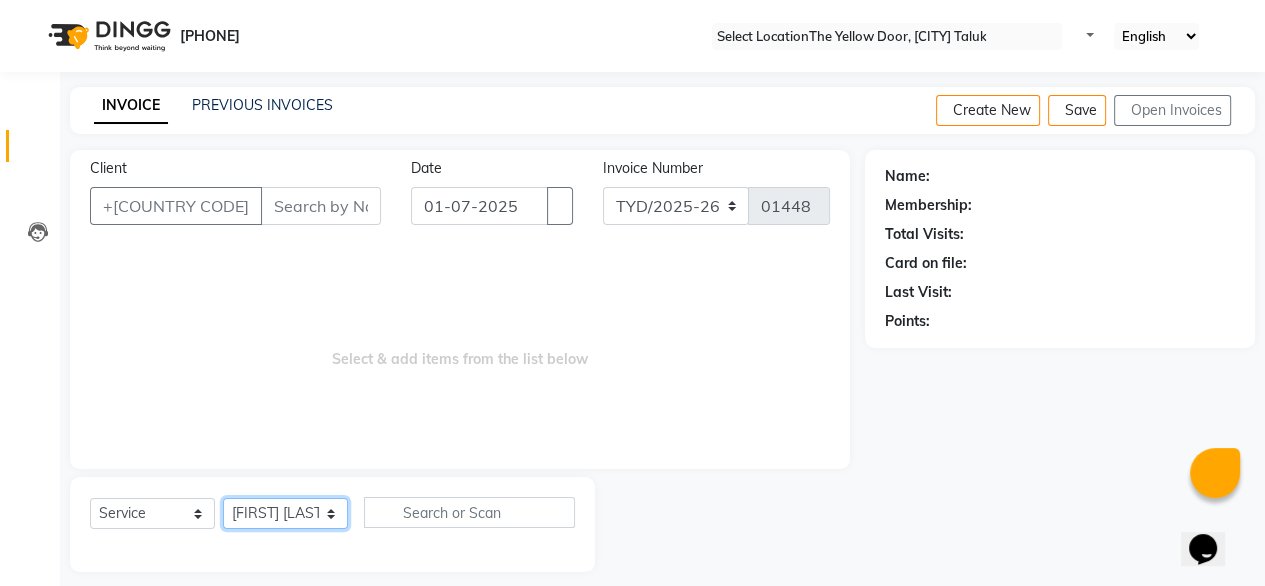 click on "Select Stylist Amit Roy Bina Deena Jena Housekeeping Kaku Manager Sajiya Shefi Shanoor Shri" at bounding box center (285, 513) 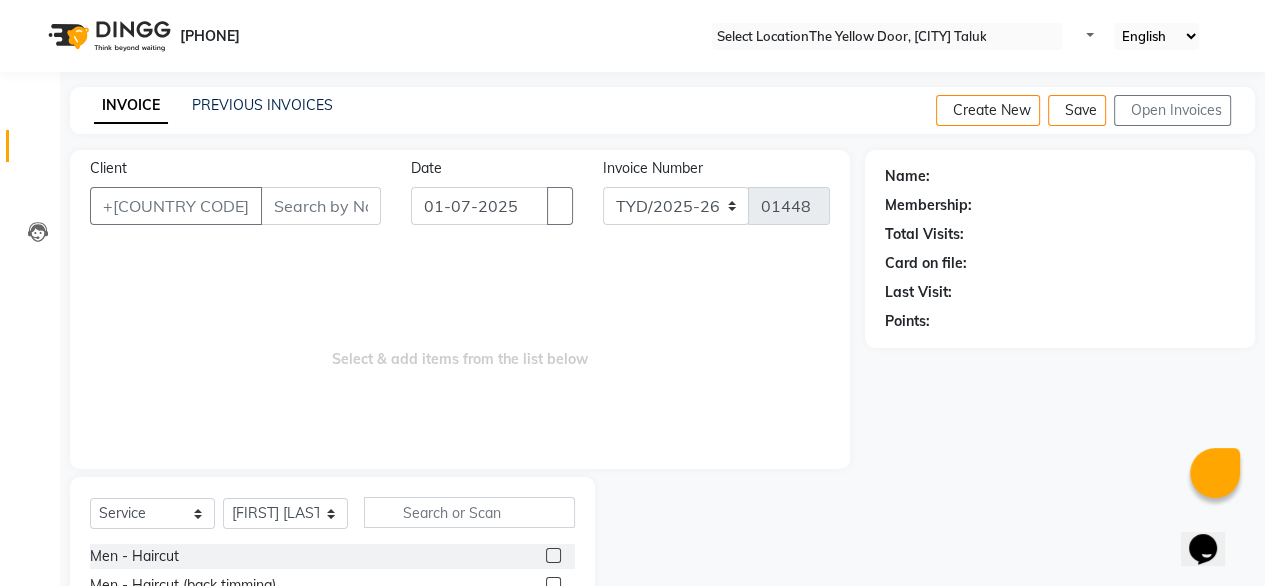 click on "Select & add items from the list below" at bounding box center (460, 349) 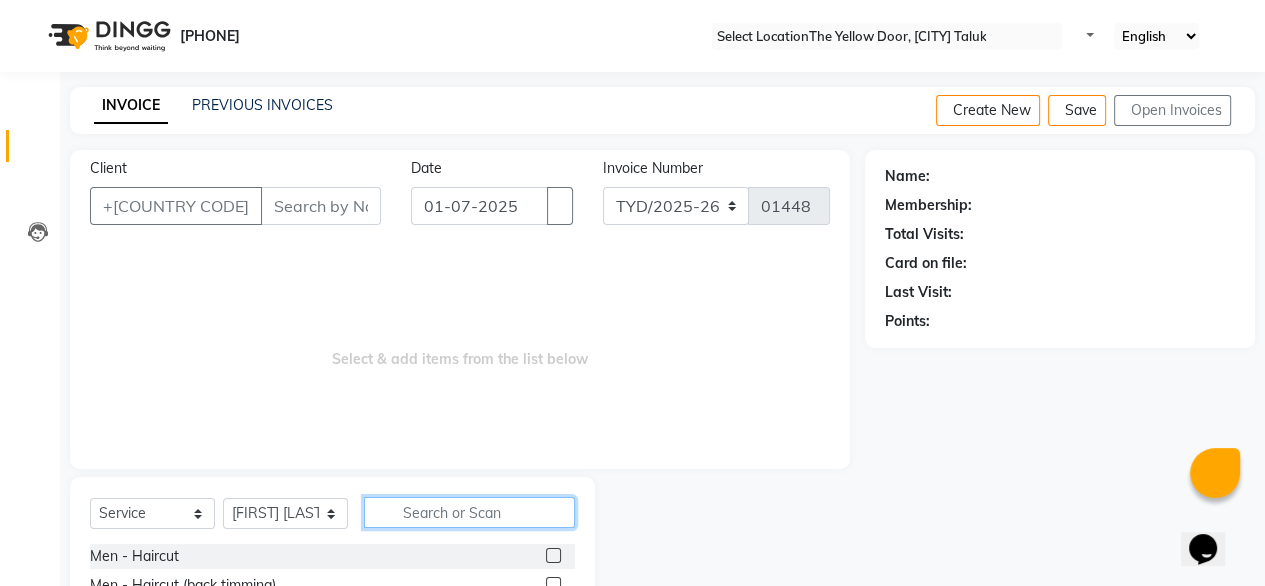 click at bounding box center [469, 512] 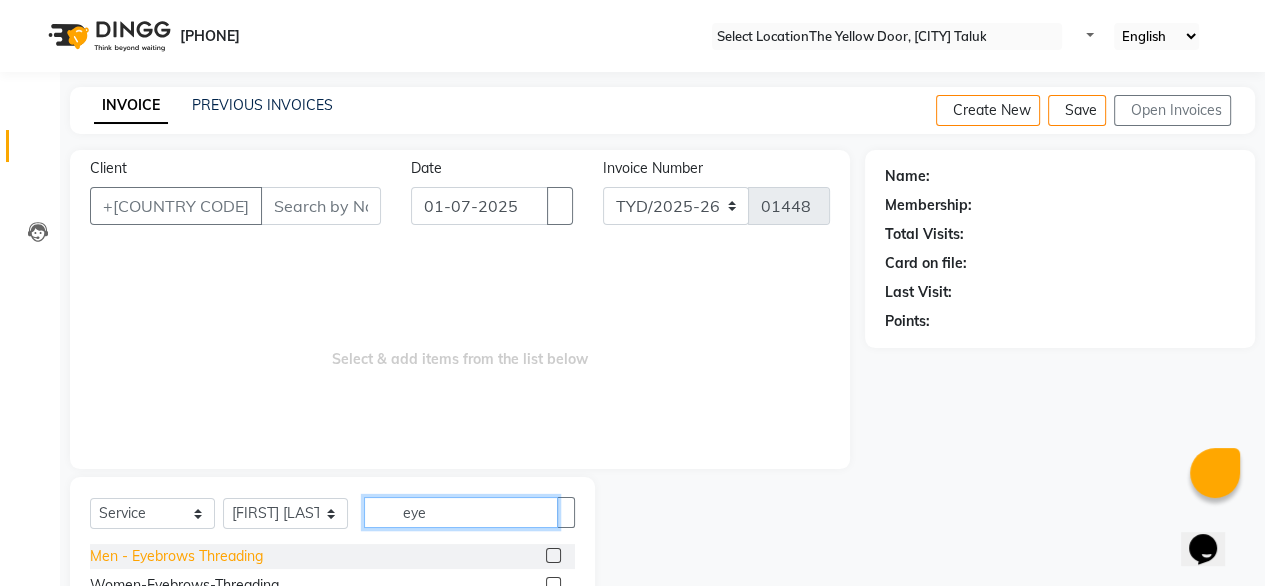 scroll, scrollTop: 74, scrollLeft: 0, axis: vertical 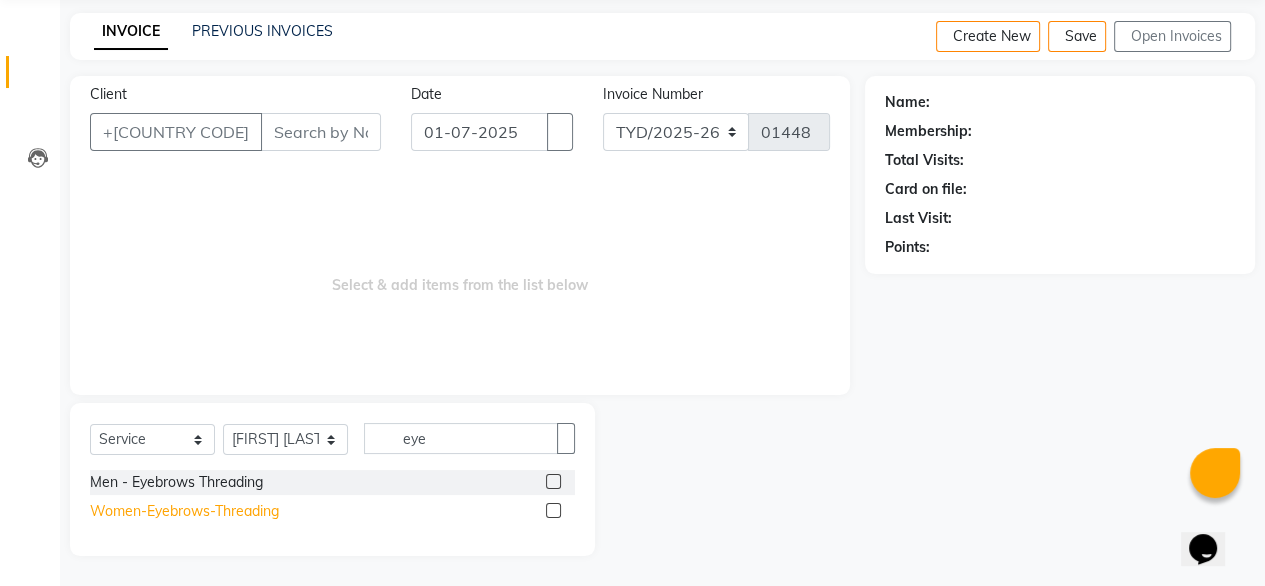 click on "Women-Eyebrows-Threading" at bounding box center [176, 482] 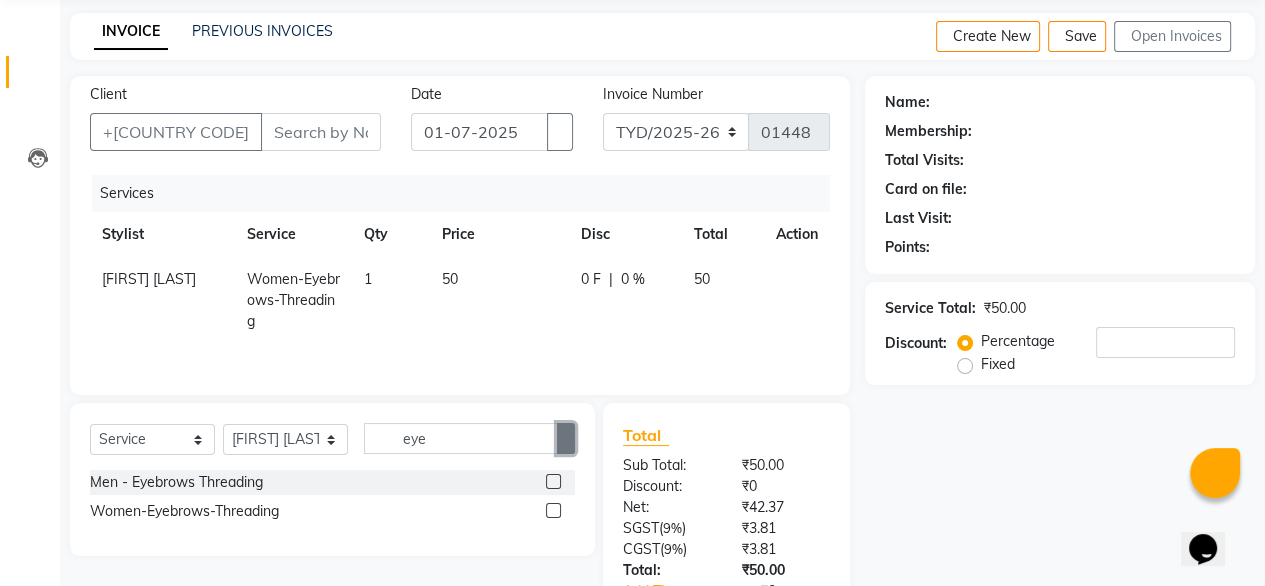 click at bounding box center [566, 439] 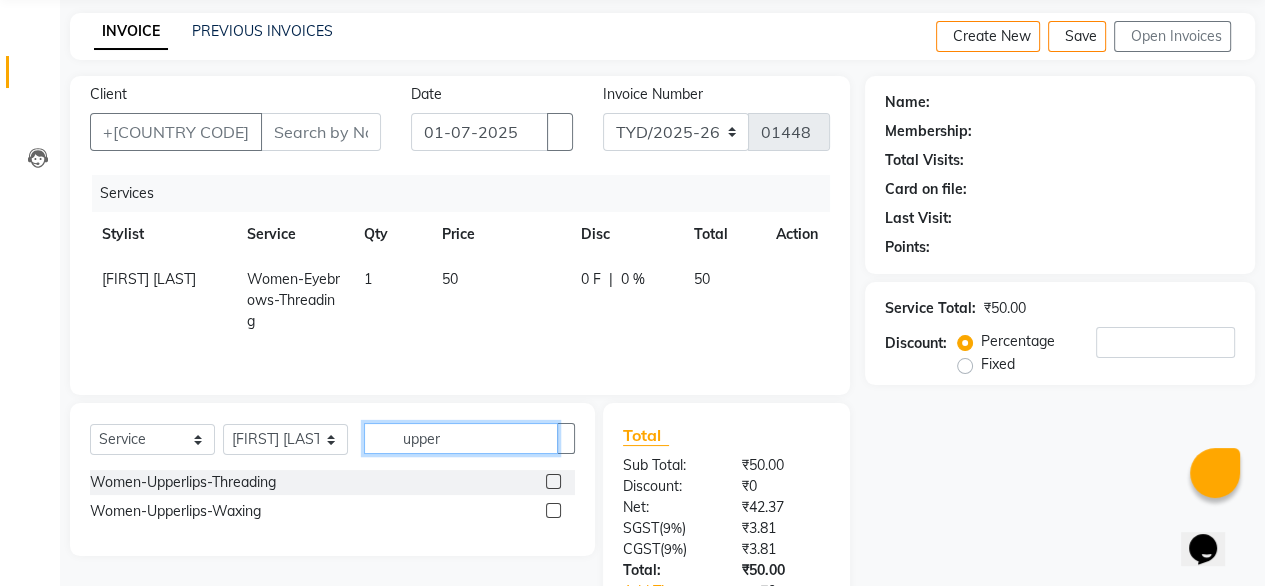 type on "upper" 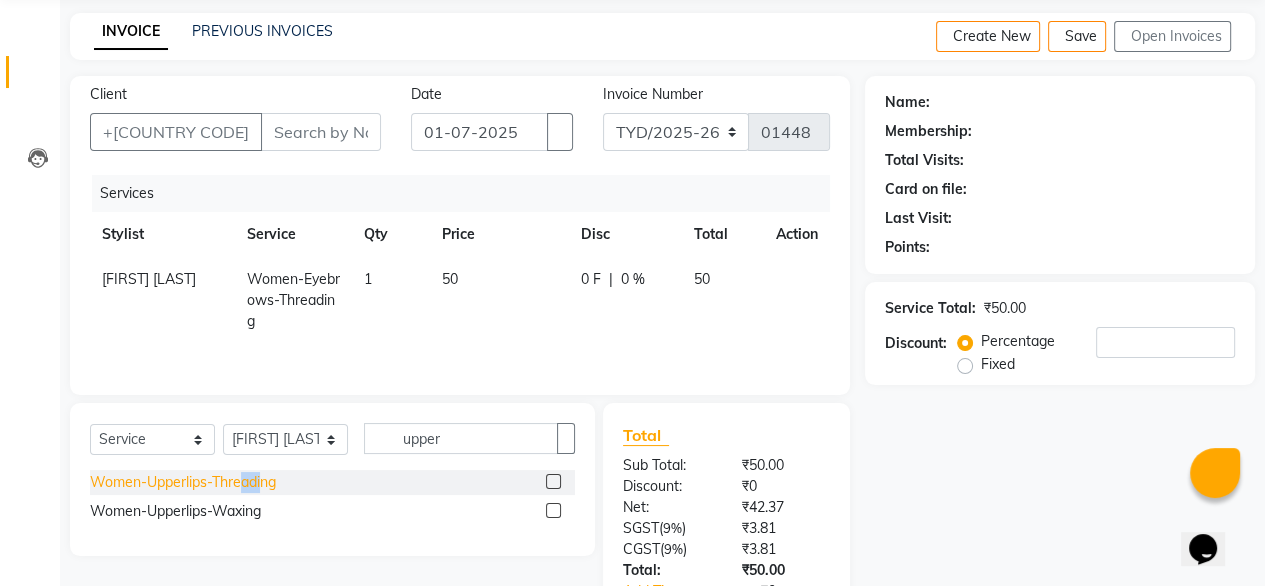 drag, startPoint x: 262, startPoint y: 470, endPoint x: 246, endPoint y: 488, distance: 24.083189 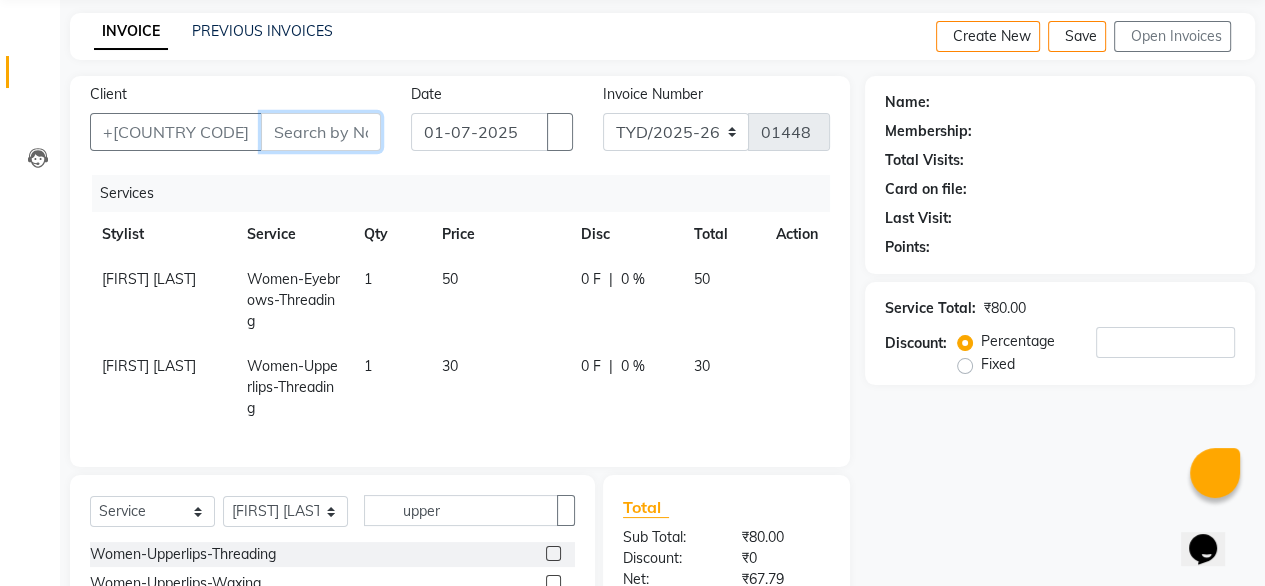click on "Client" at bounding box center (321, 132) 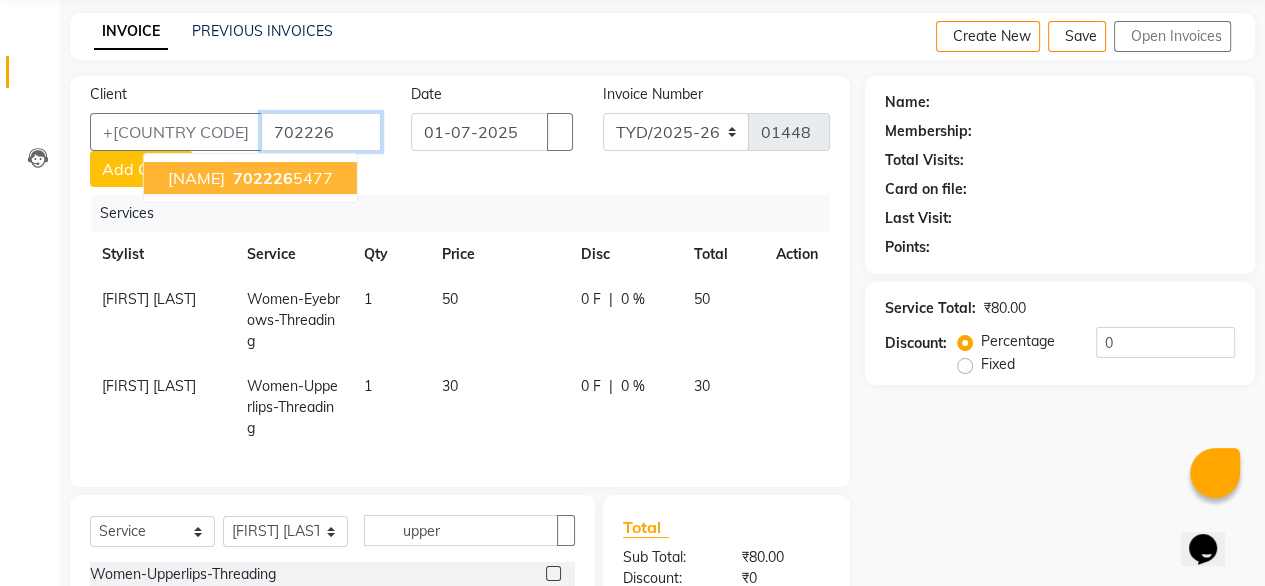 click on "702226" at bounding box center [263, 178] 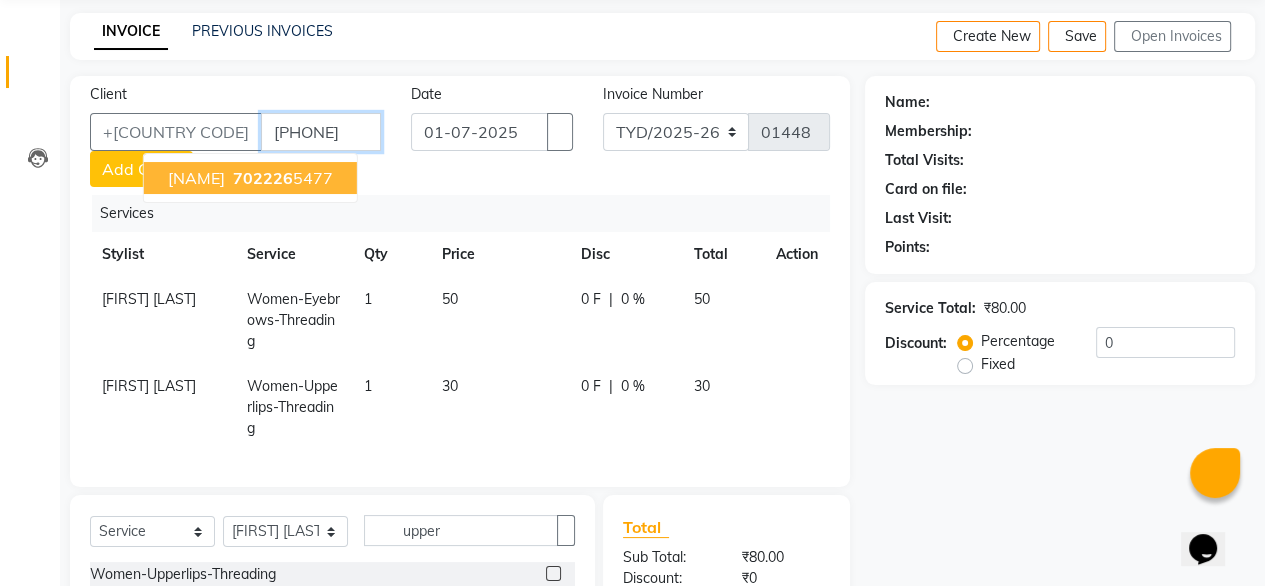 type on "[PHONE]" 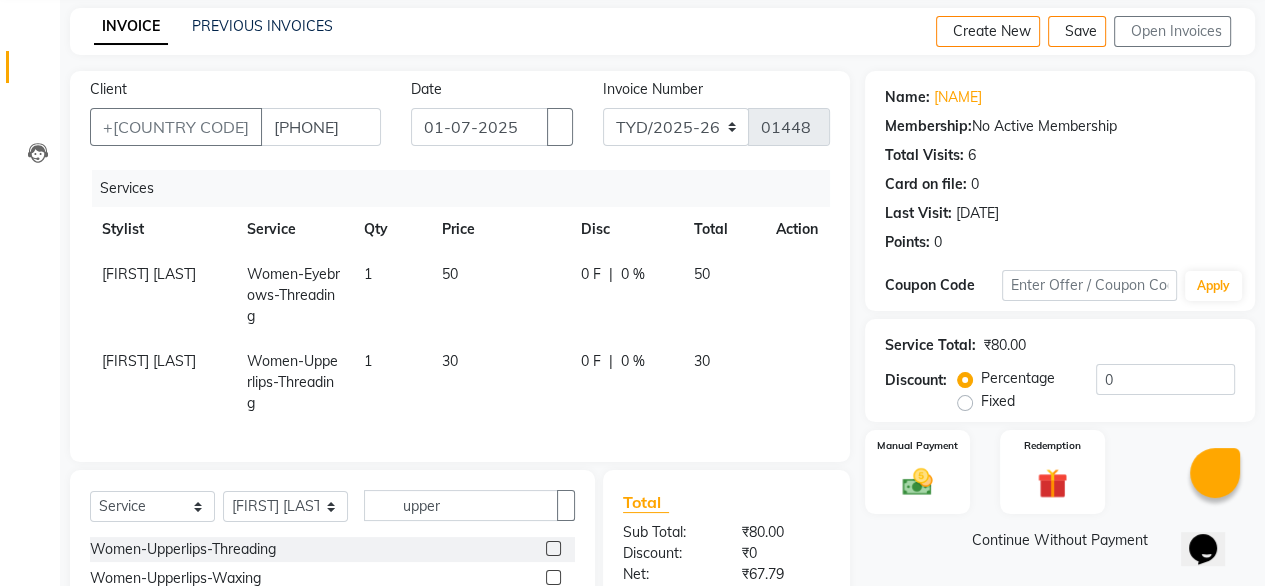 scroll, scrollTop: 76, scrollLeft: 0, axis: vertical 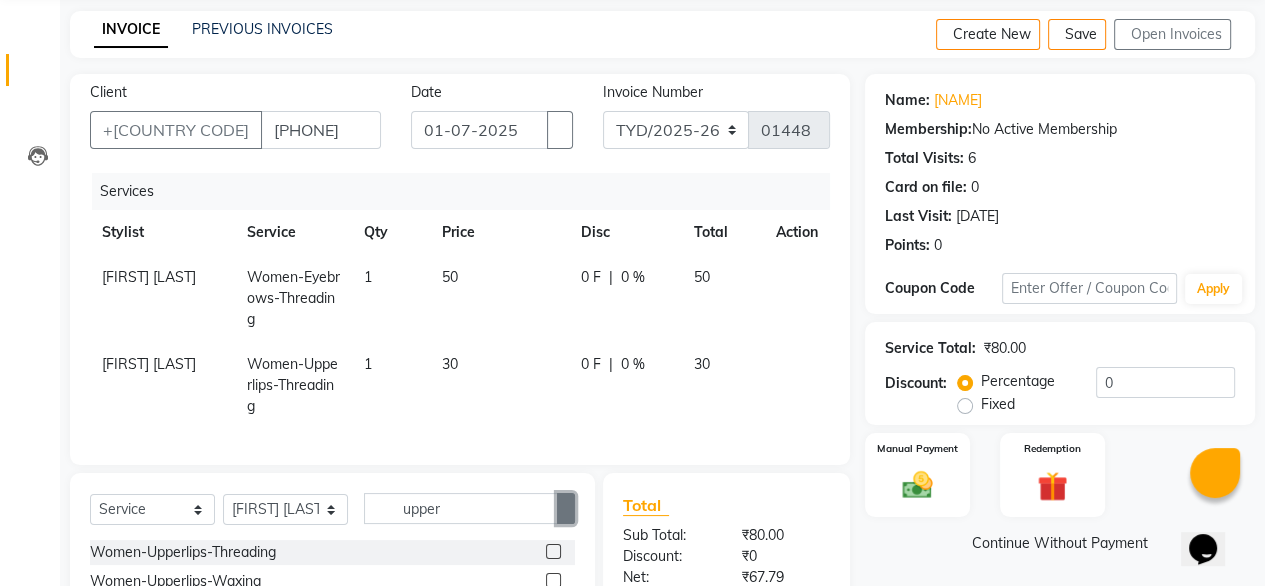 click at bounding box center [566, 509] 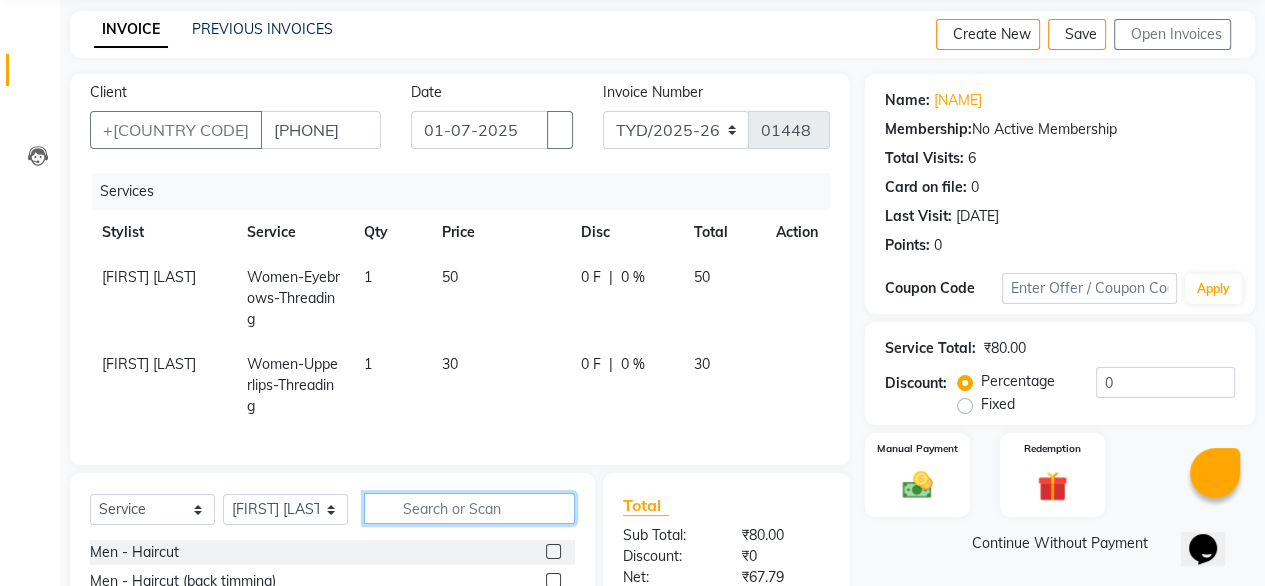 scroll, scrollTop: 303, scrollLeft: 0, axis: vertical 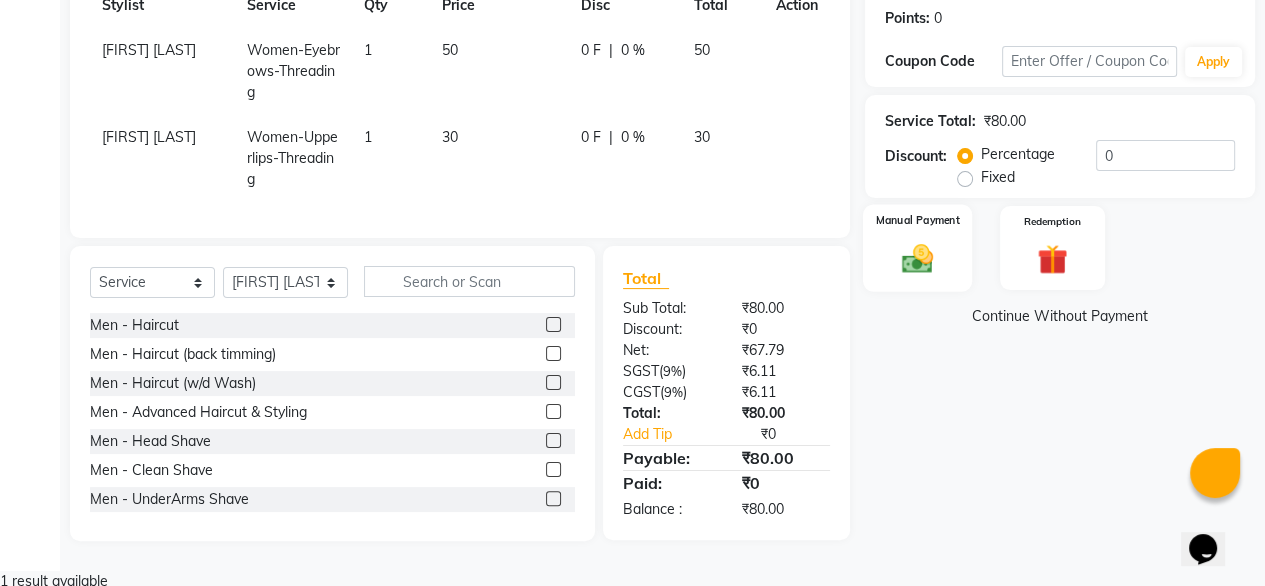 click on "Manual Payment" at bounding box center [917, 248] 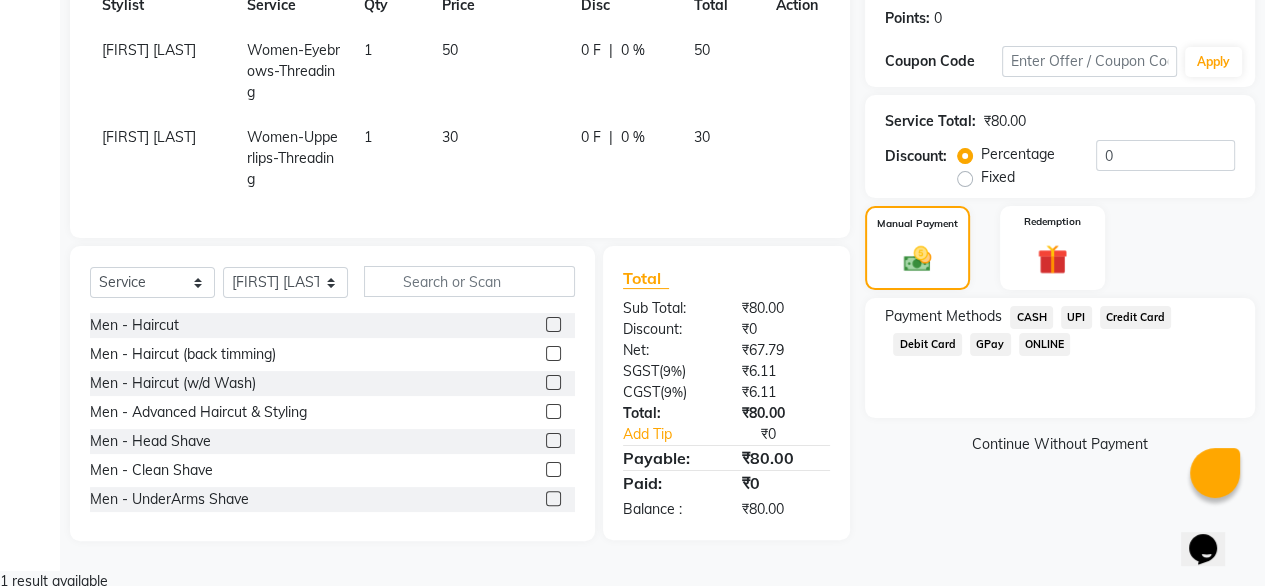 click on "UPI" at bounding box center [1031, 317] 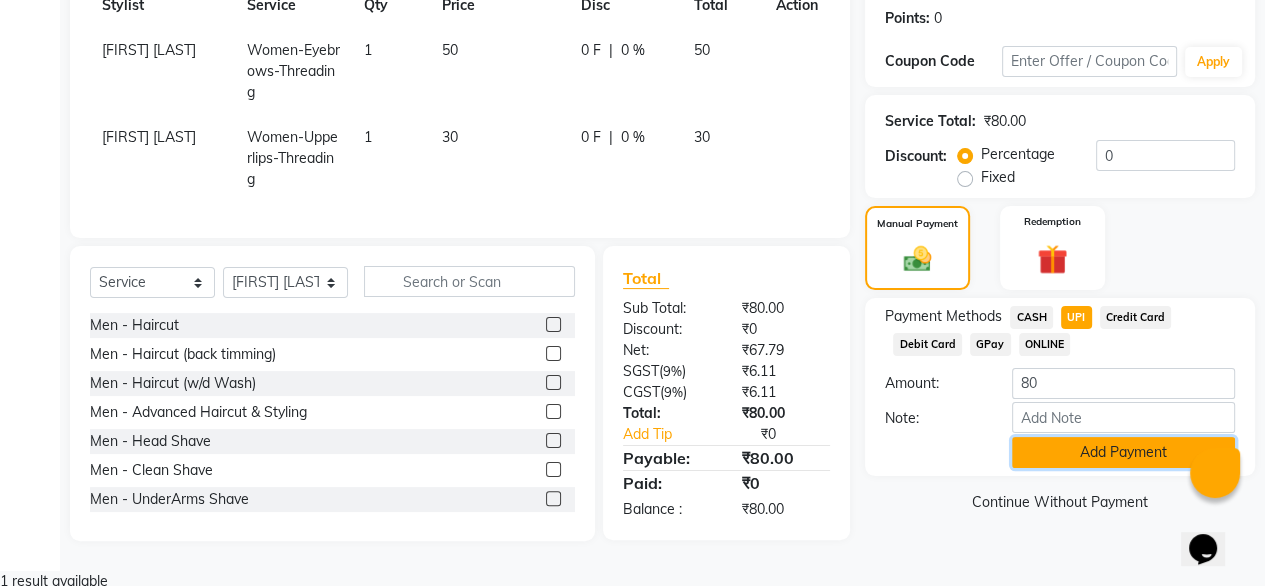 click on "Add Payment" at bounding box center [1123, 452] 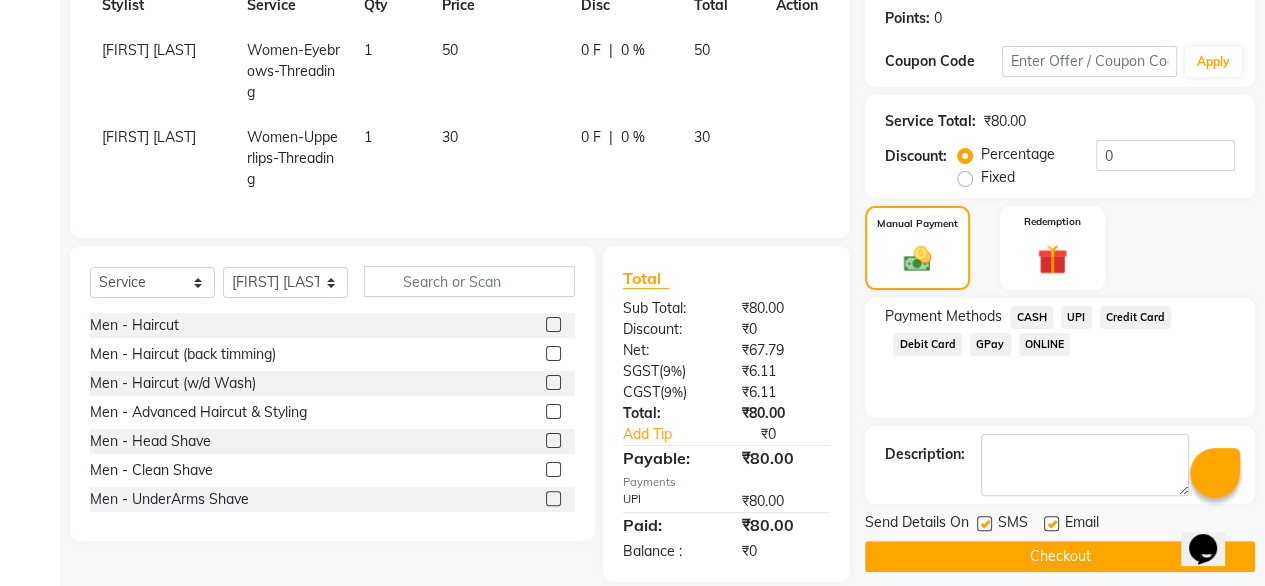 scroll, scrollTop: 344, scrollLeft: 0, axis: vertical 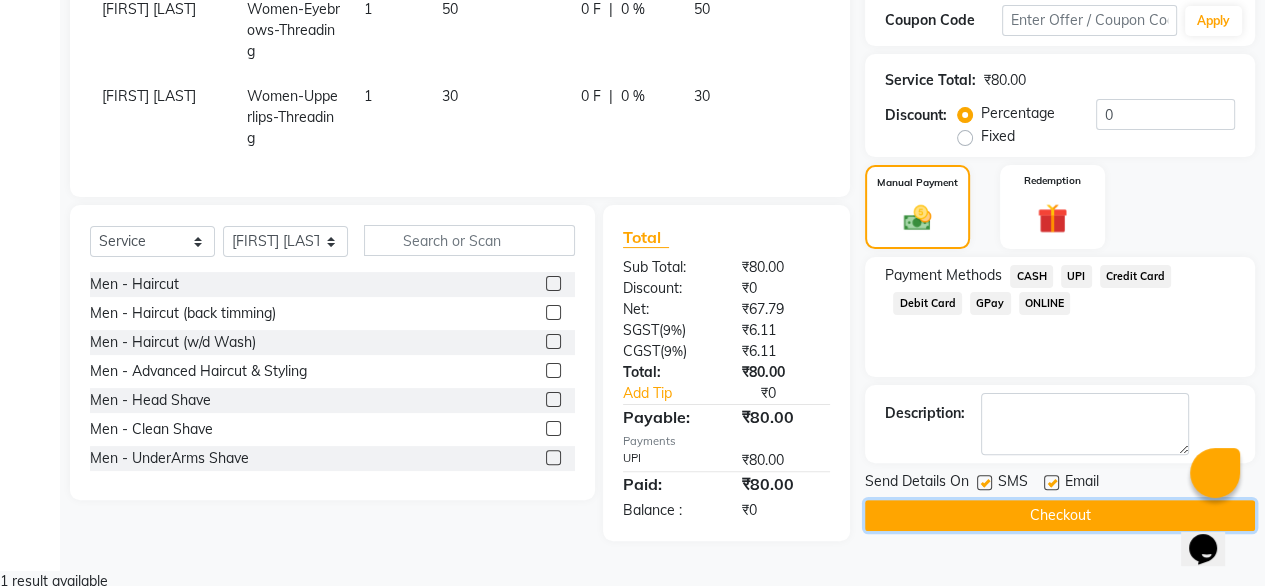 click on "Checkout" at bounding box center (1060, 515) 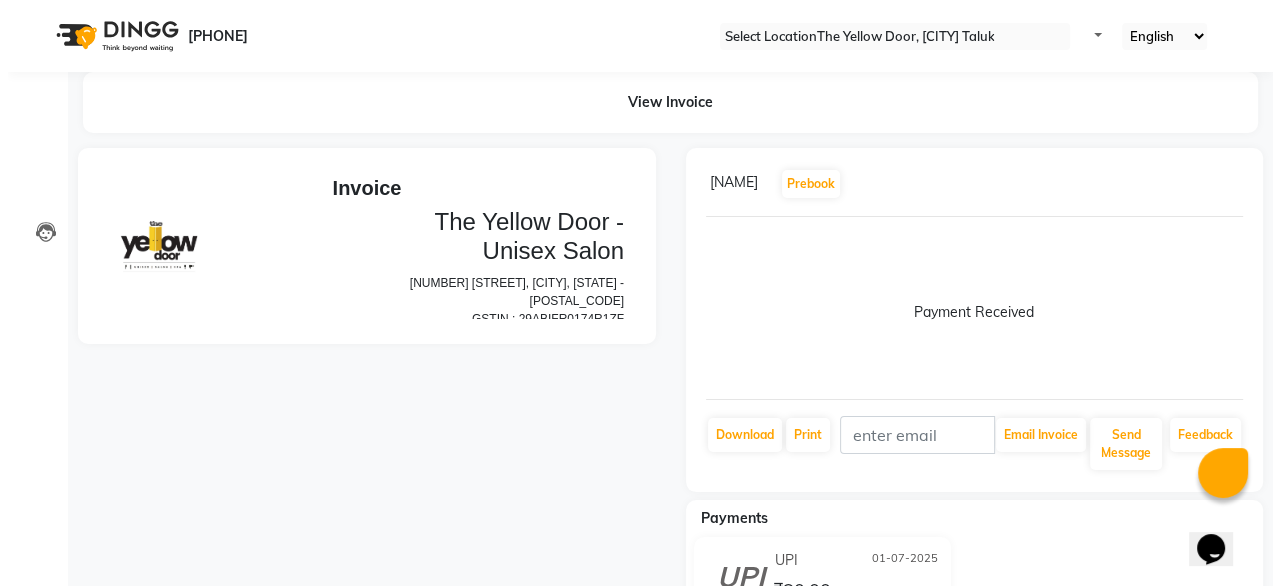 scroll, scrollTop: 0, scrollLeft: 0, axis: both 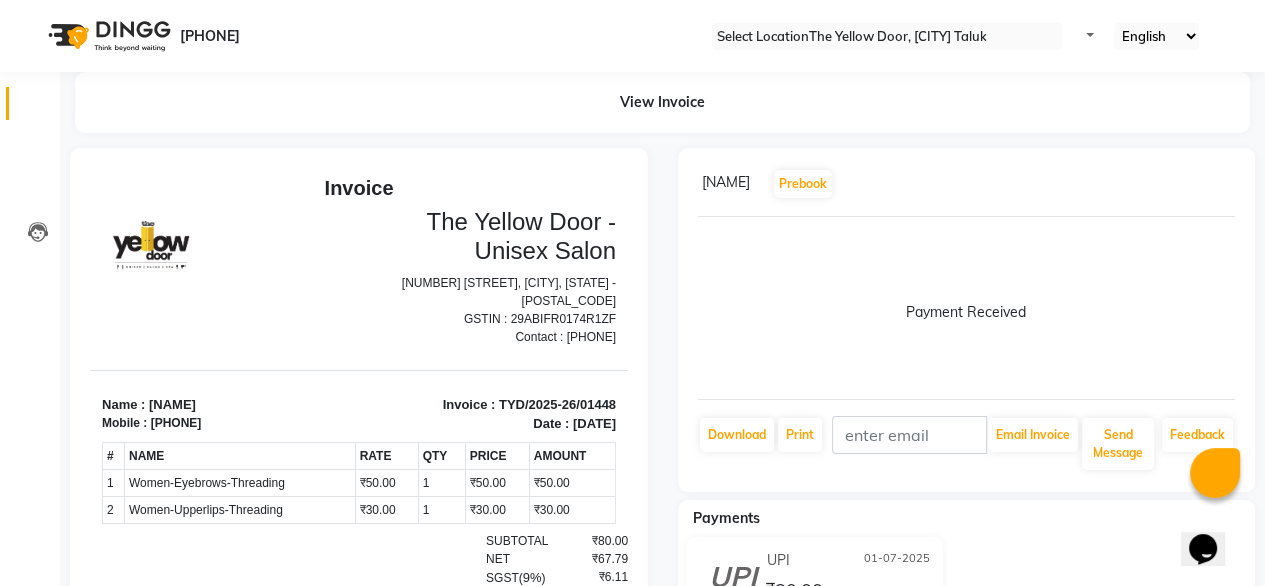 click on "Calendar" at bounding box center [30, 103] 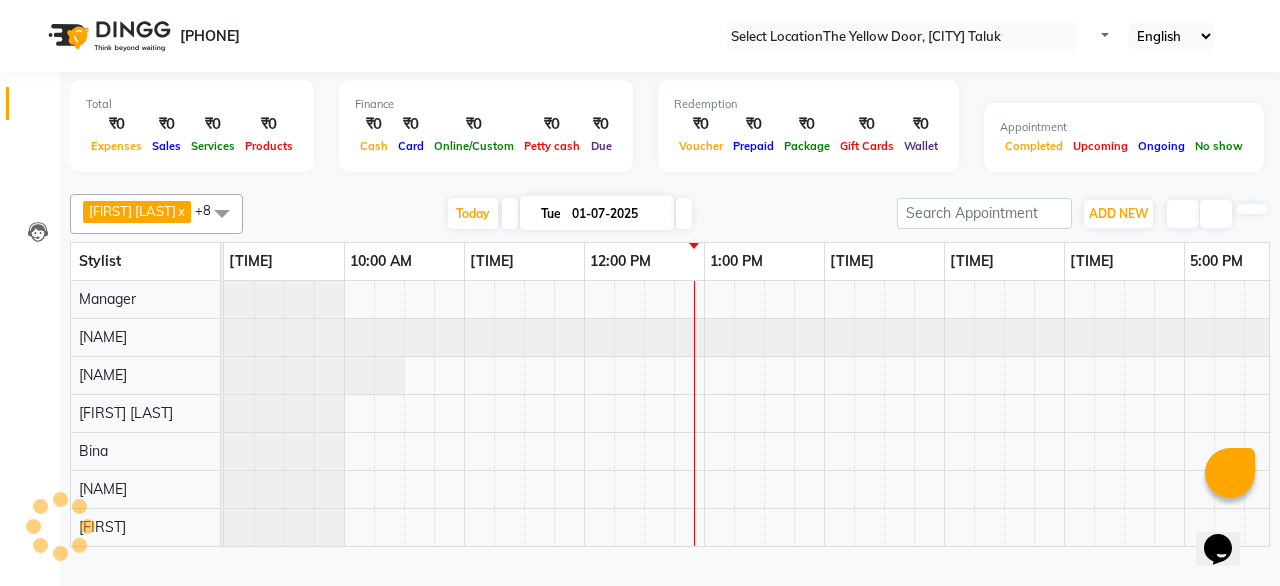 scroll, scrollTop: 0, scrollLeft: 360, axis: horizontal 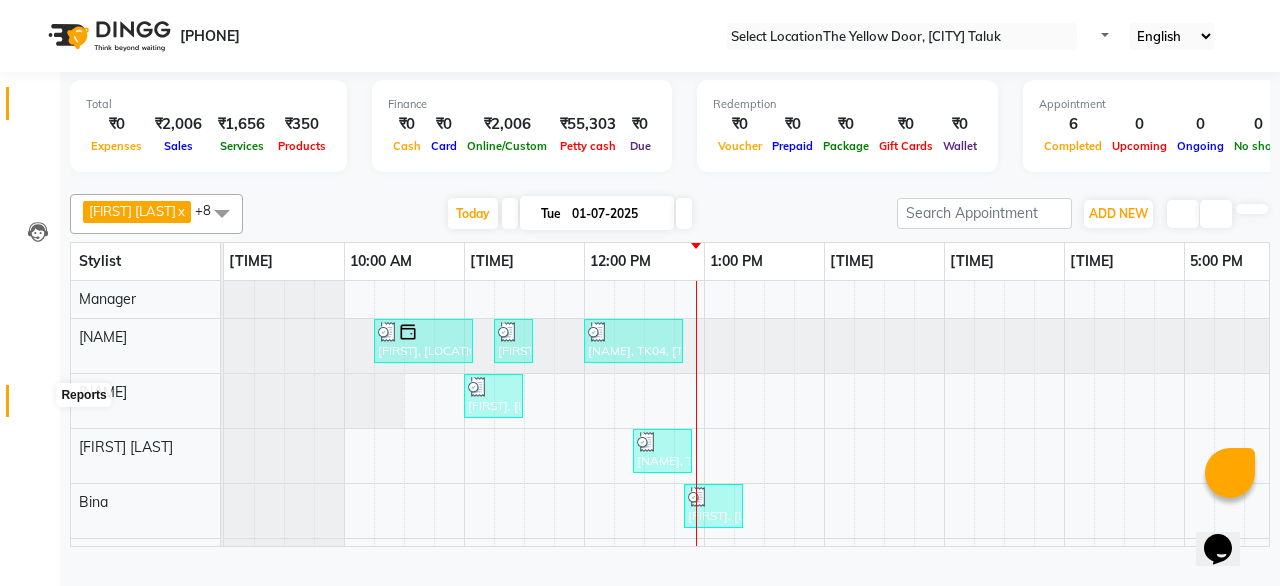 click at bounding box center (37, 406) 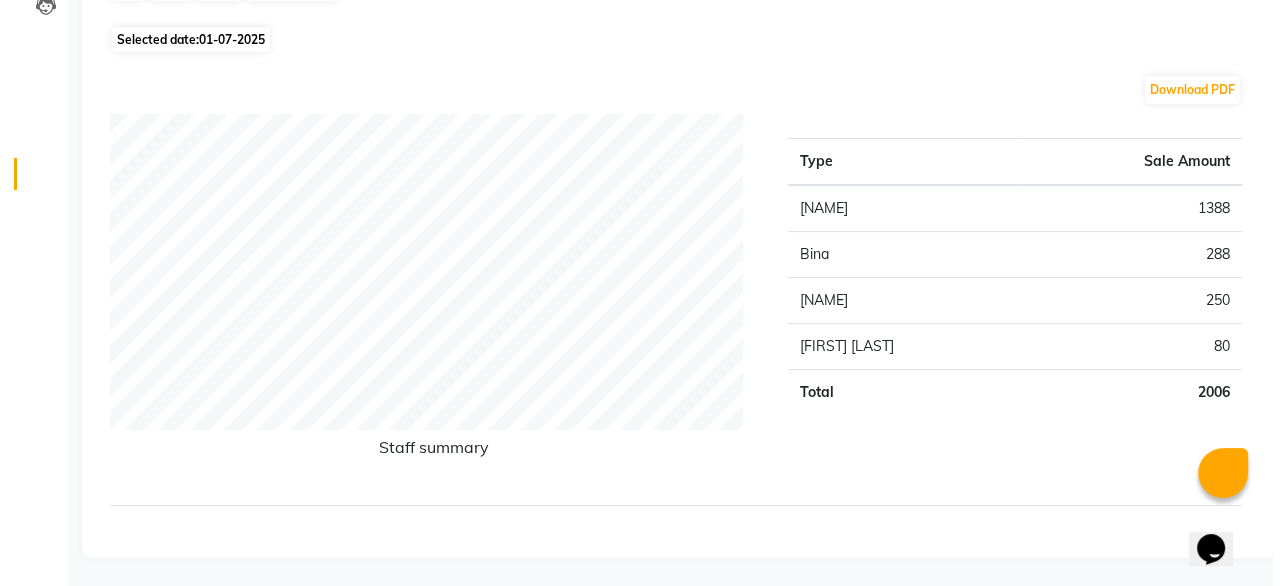 scroll, scrollTop: 0, scrollLeft: 0, axis: both 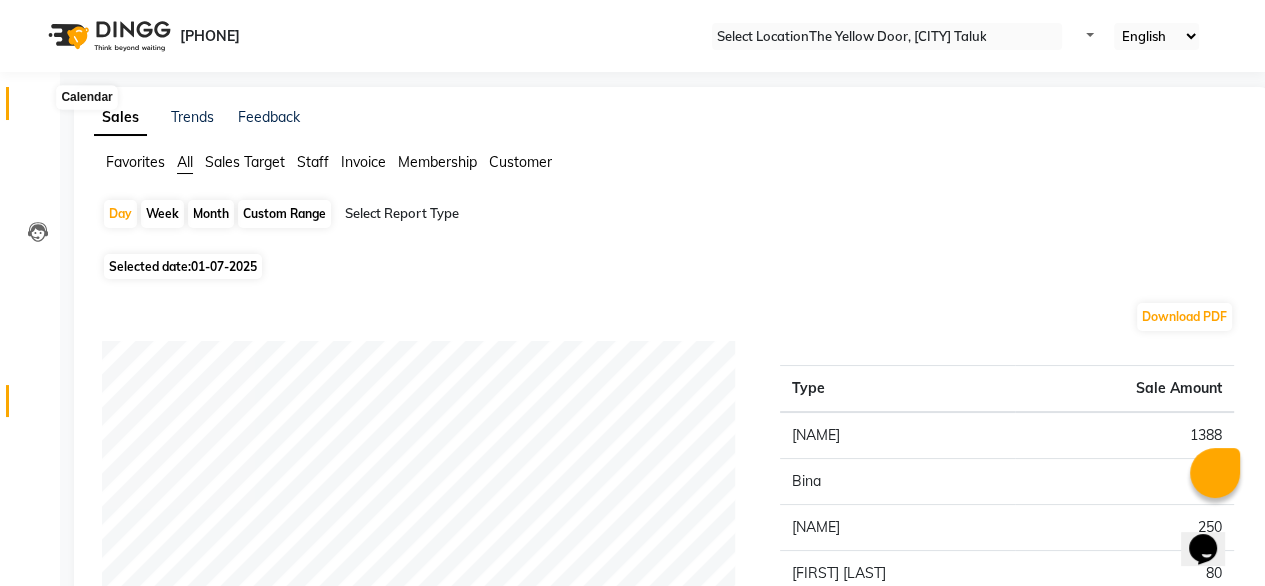 click at bounding box center (37, 108) 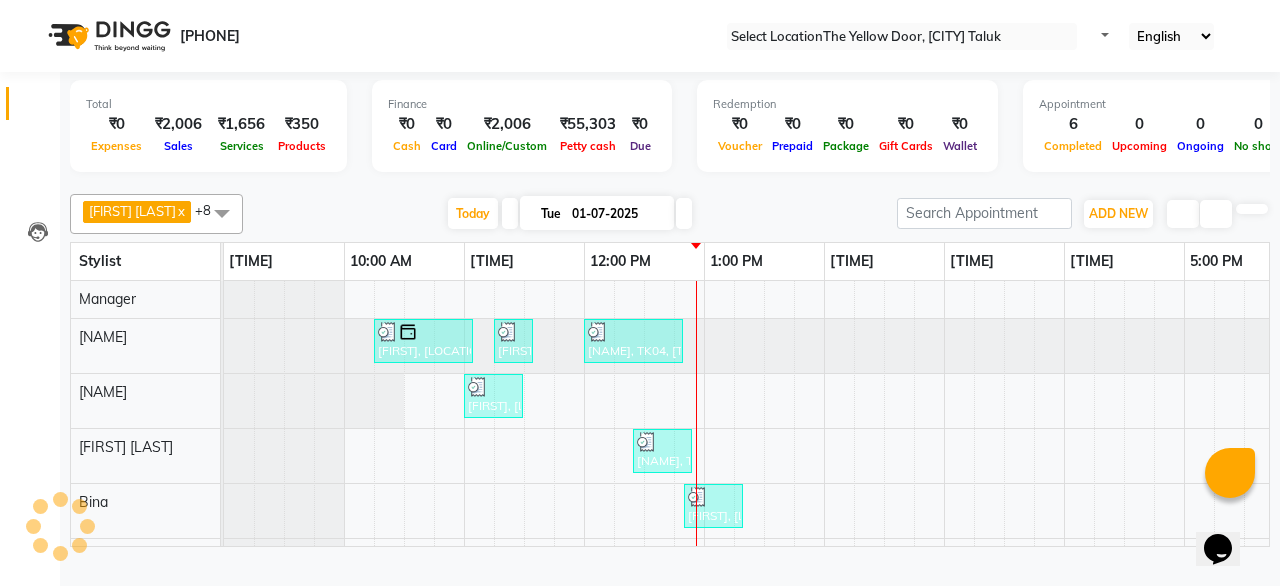 scroll, scrollTop: 0, scrollLeft: 0, axis: both 